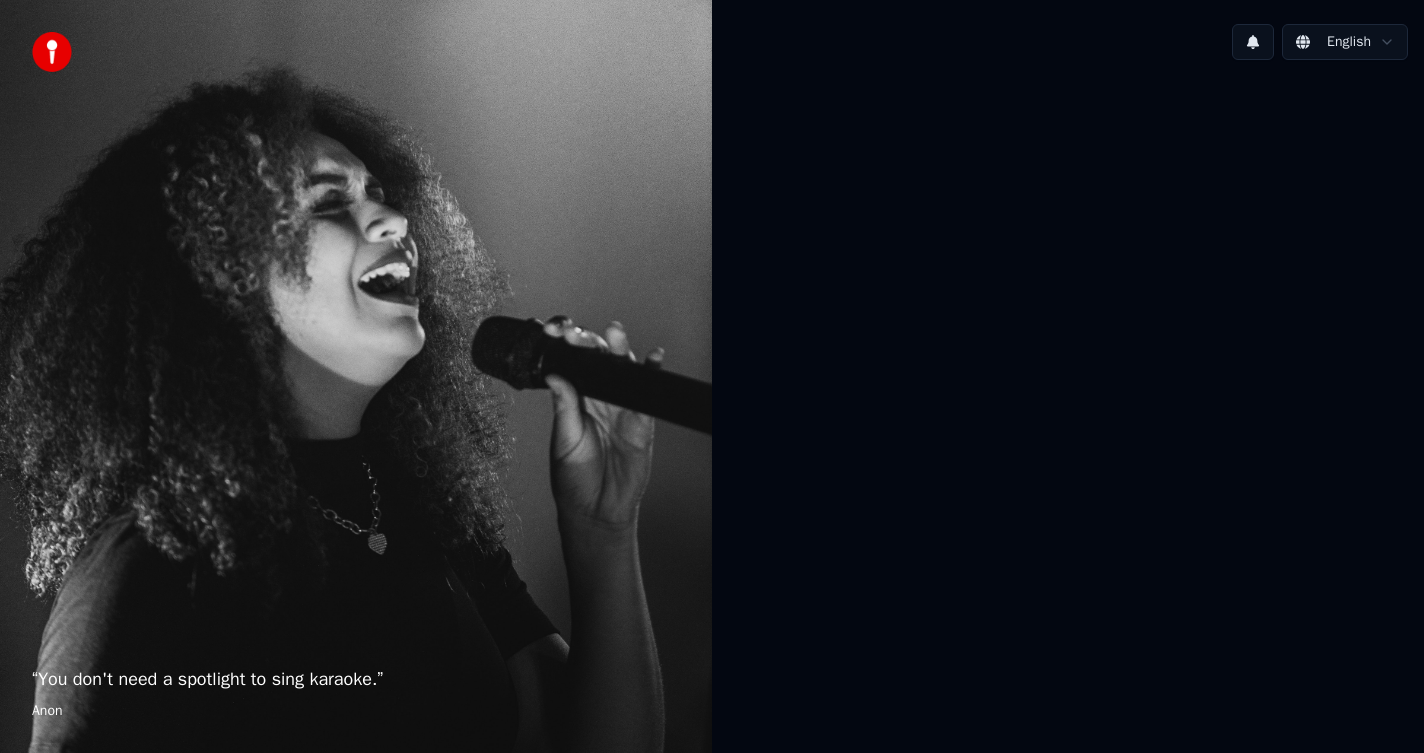scroll, scrollTop: 0, scrollLeft: 0, axis: both 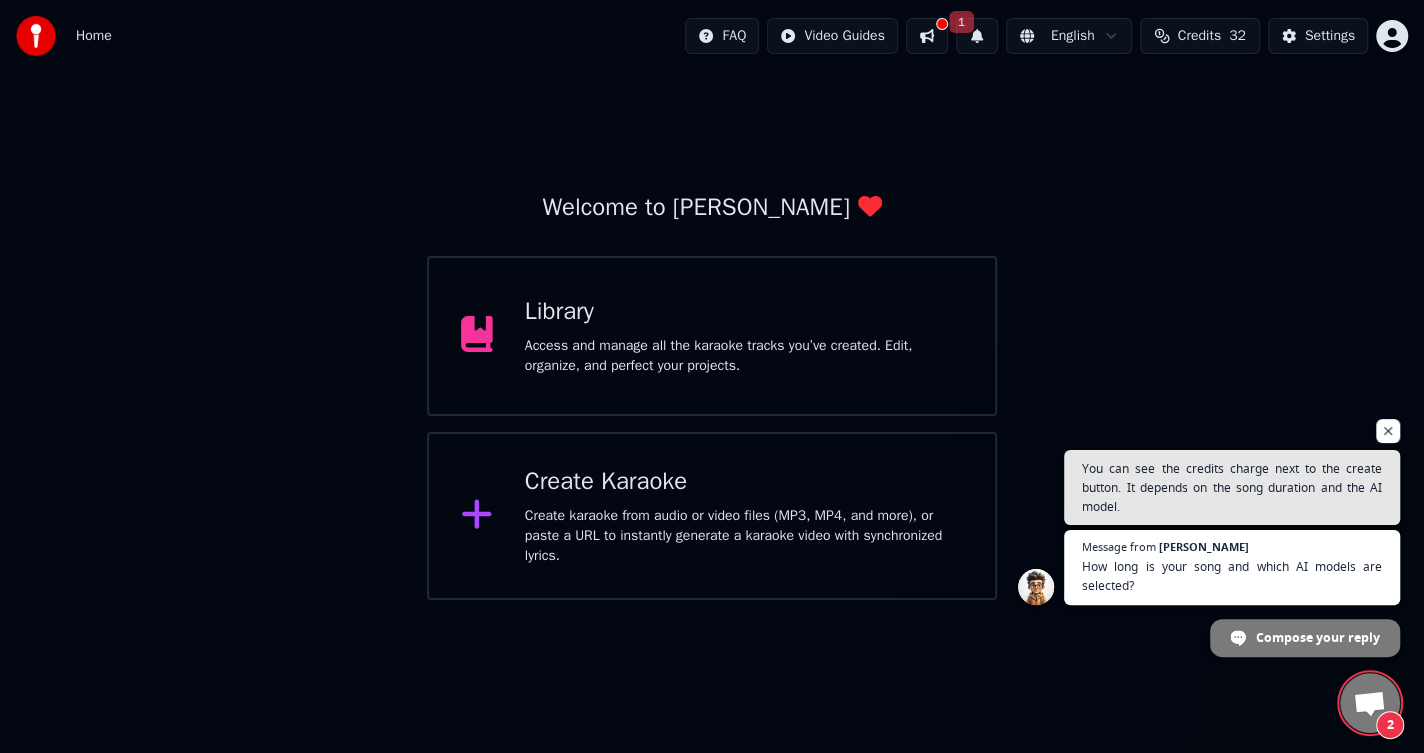 click on "Create karaoke from audio or video files (MP3, MP4, and more), or paste a URL to instantly generate a karaoke video with synchronized lyrics." at bounding box center (744, 536) 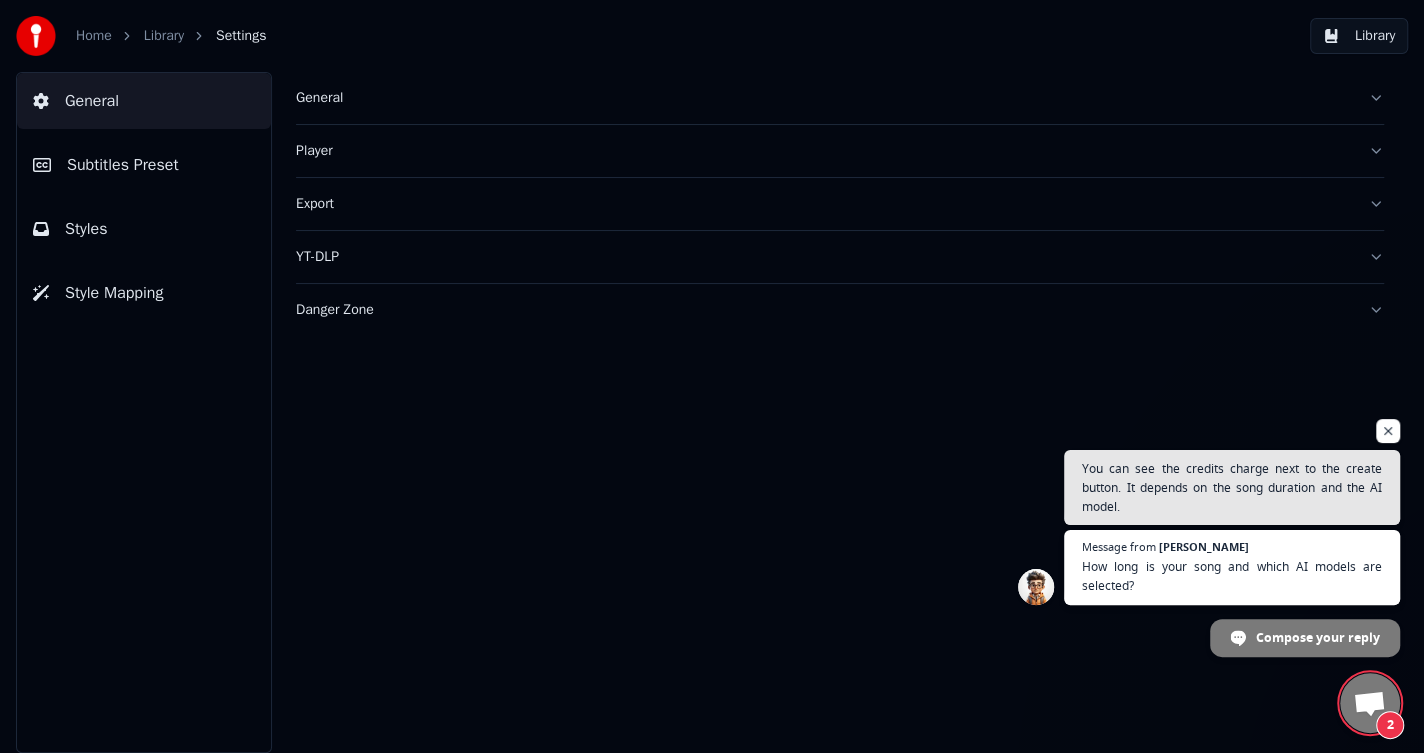 click on "General" at bounding box center [824, 98] 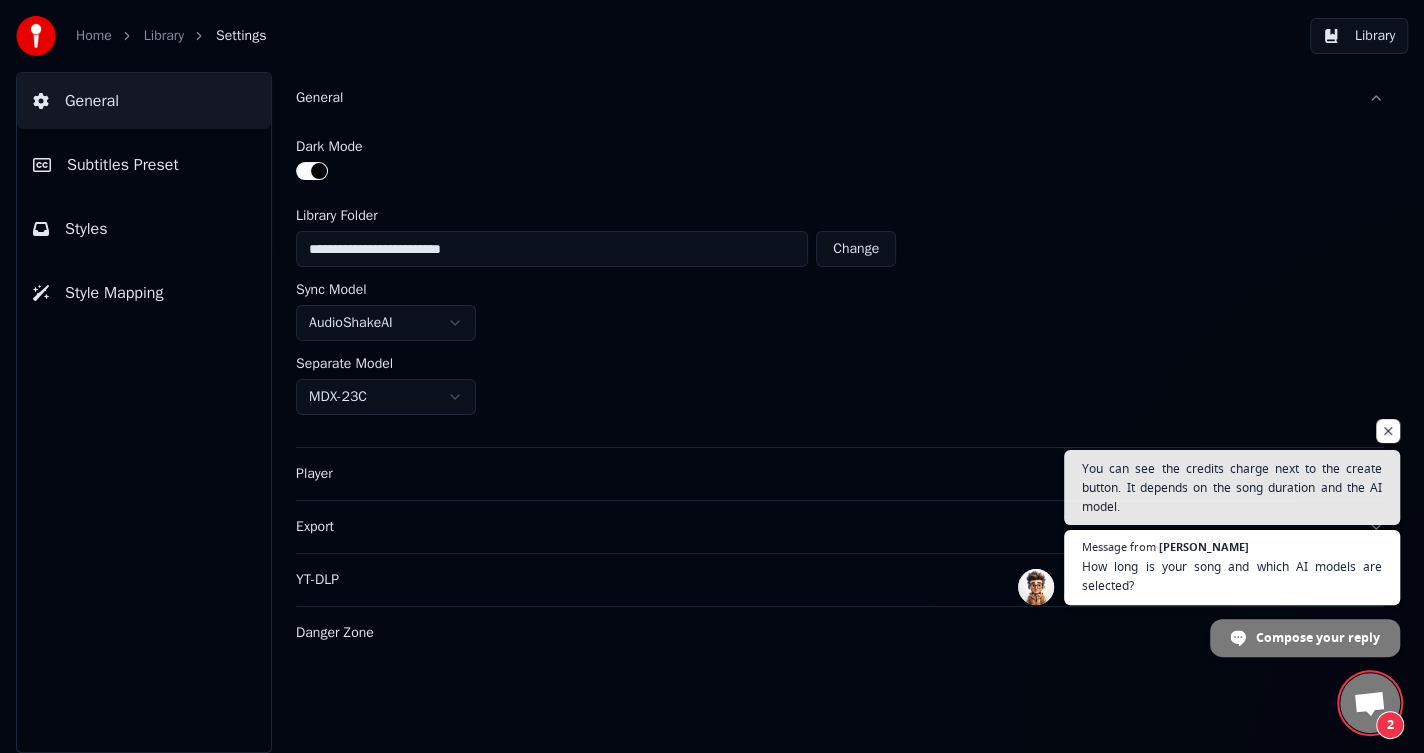 click at bounding box center [1369, 705] 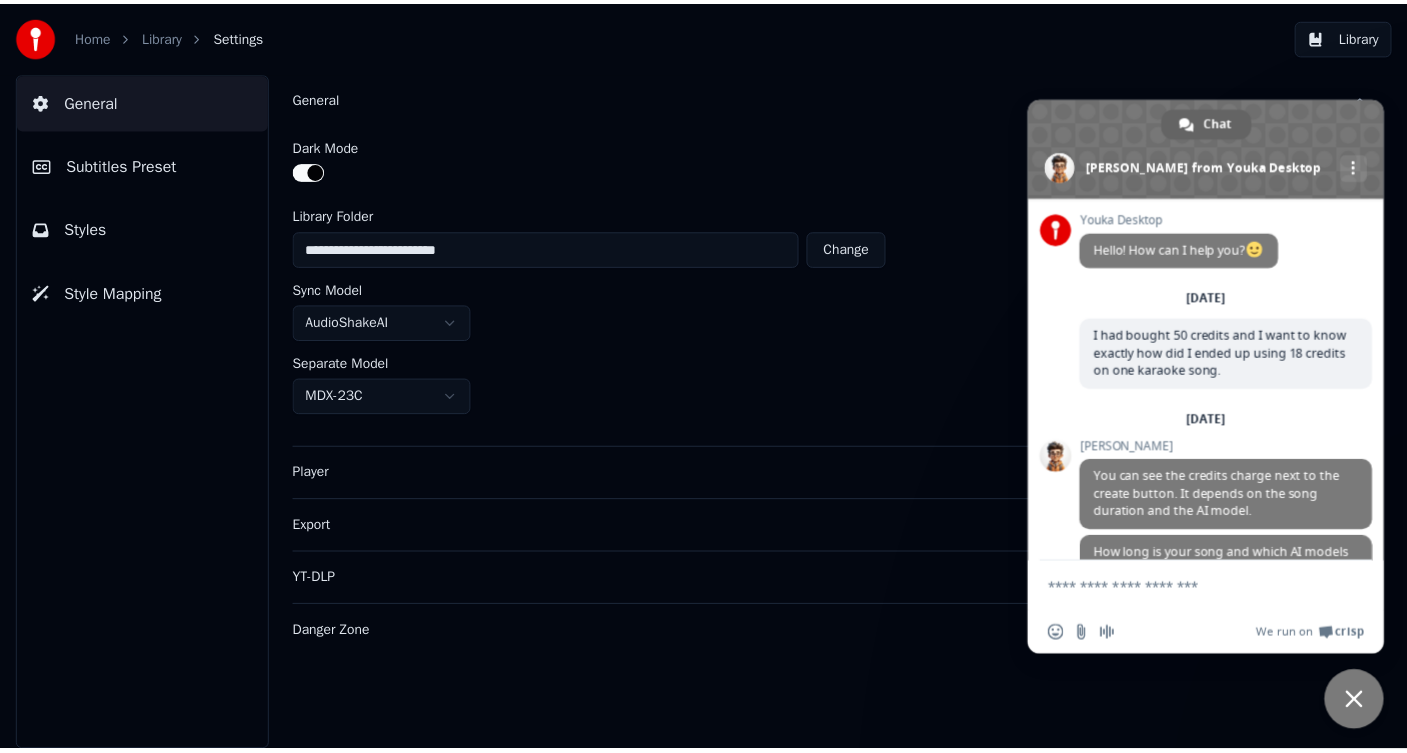 scroll, scrollTop: 47, scrollLeft: 0, axis: vertical 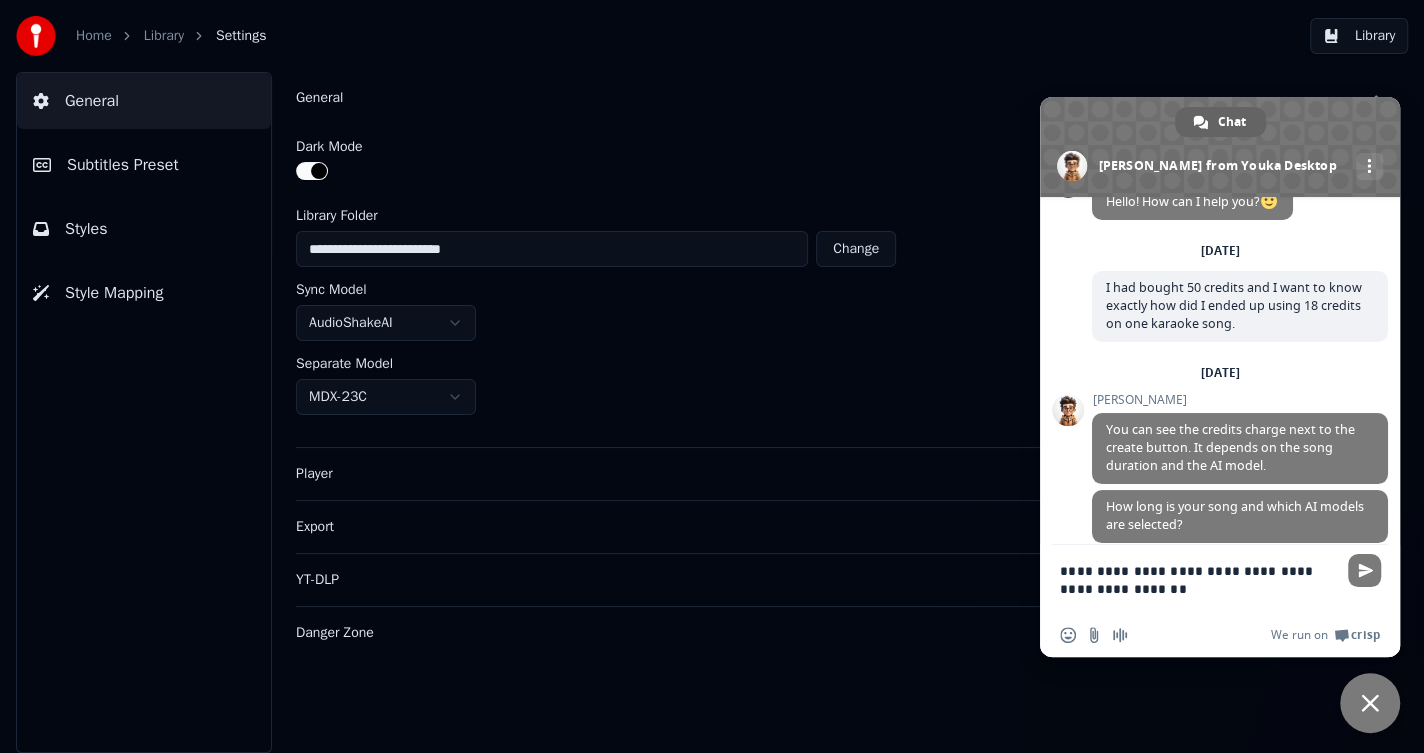 drag, startPoint x: 1061, startPoint y: 570, endPoint x: 1181, endPoint y: 588, distance: 121.34249 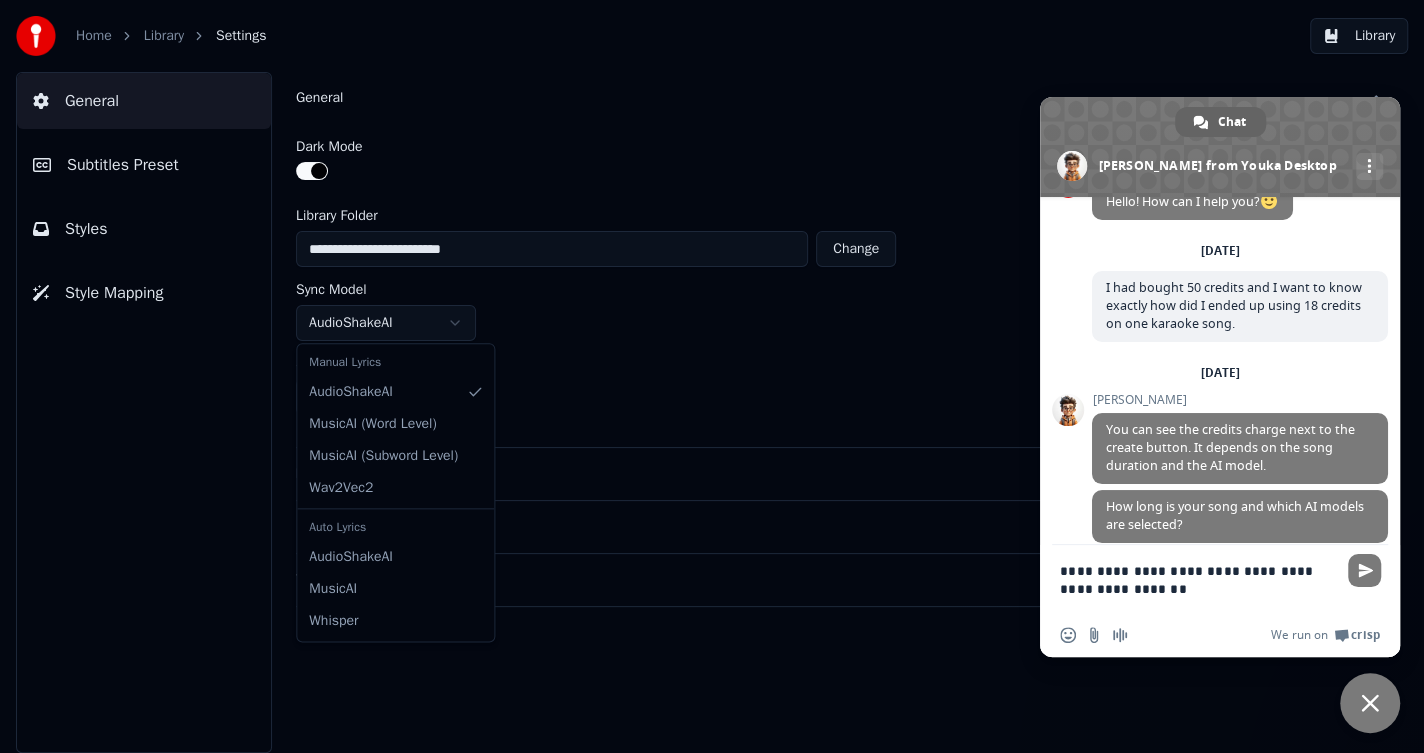 click on "**********" at bounding box center [712, 376] 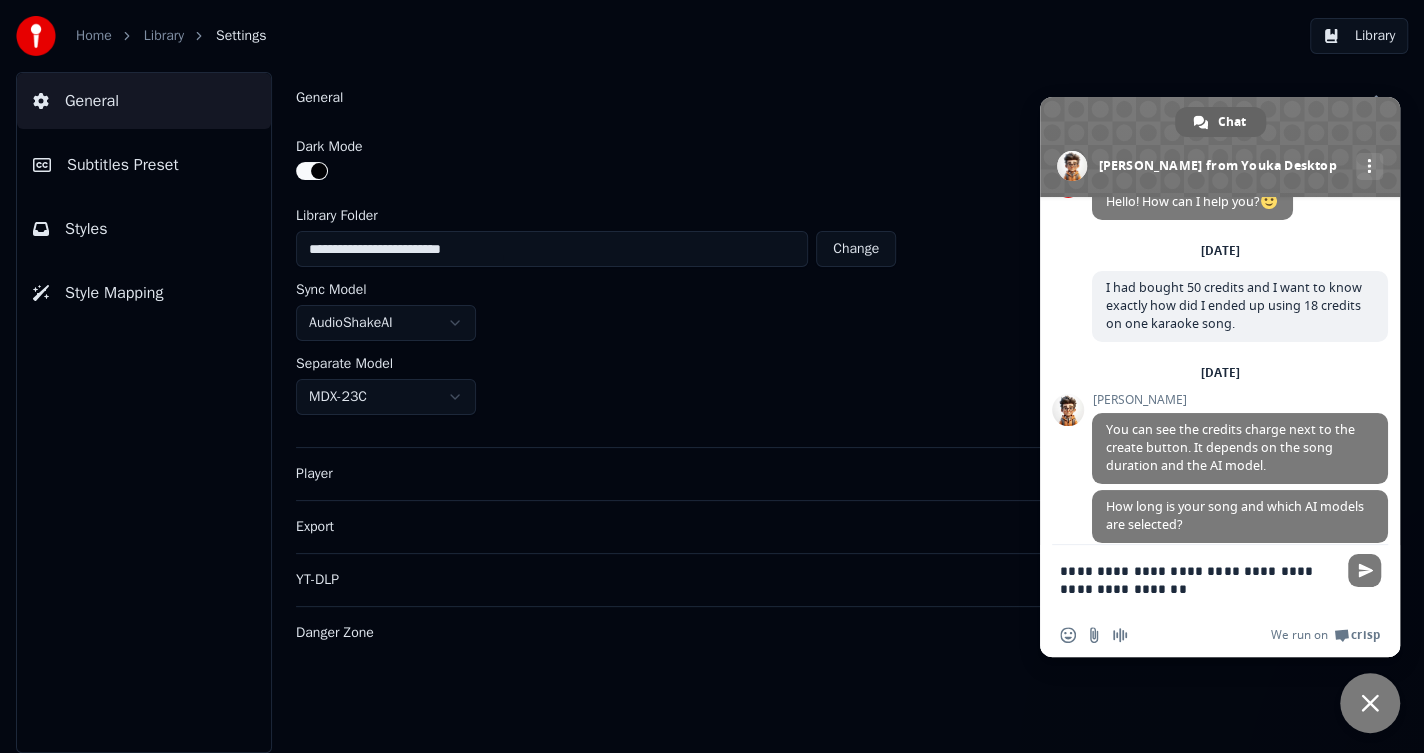 click on "**********" at bounding box center [712, 376] 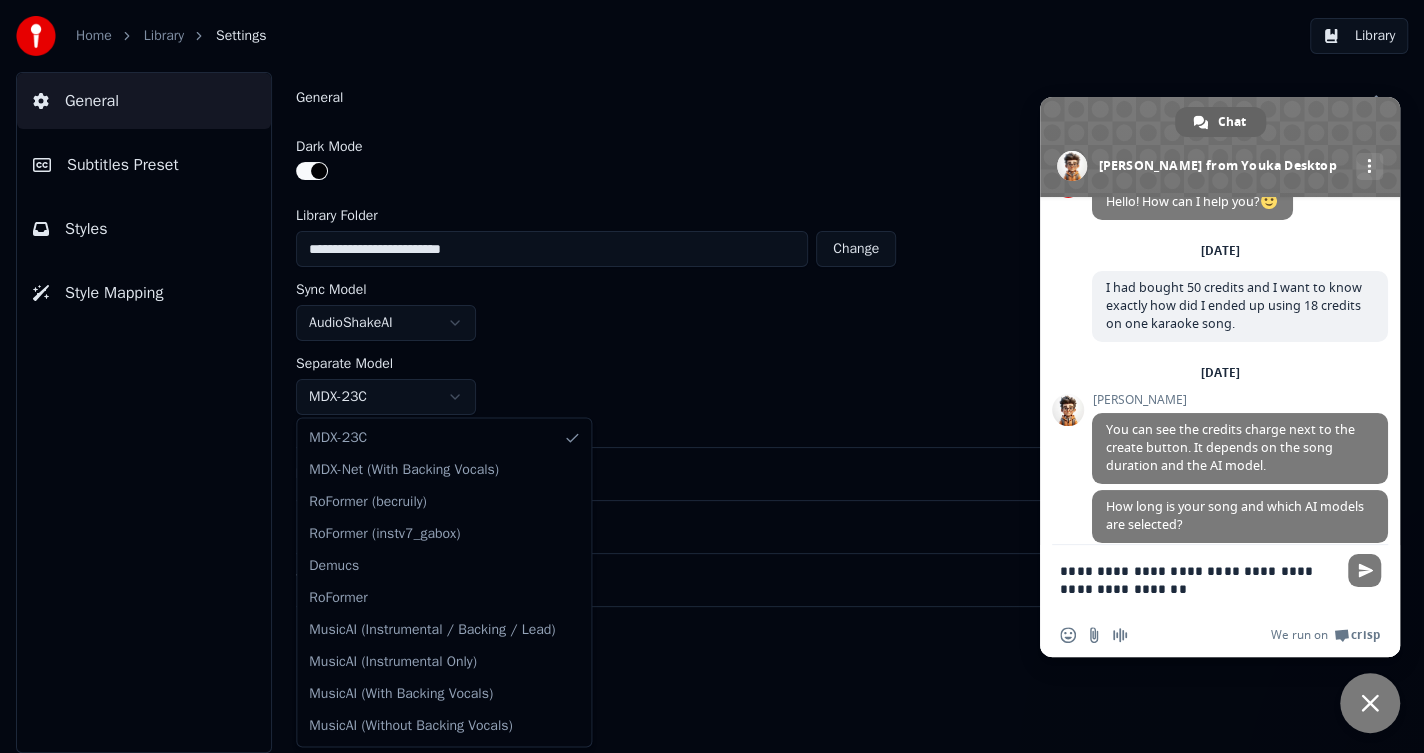 click on "**********" at bounding box center [712, 376] 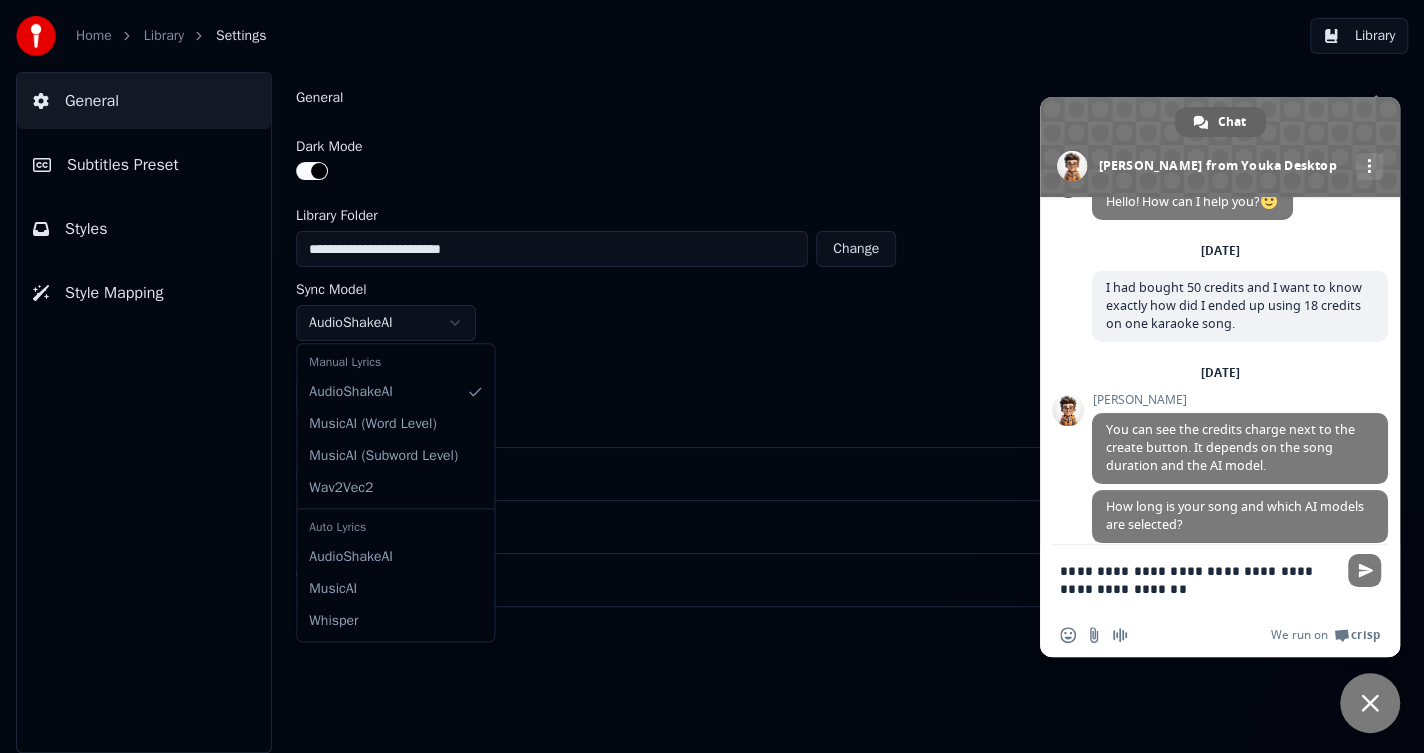 click on "**********" at bounding box center (712, 376) 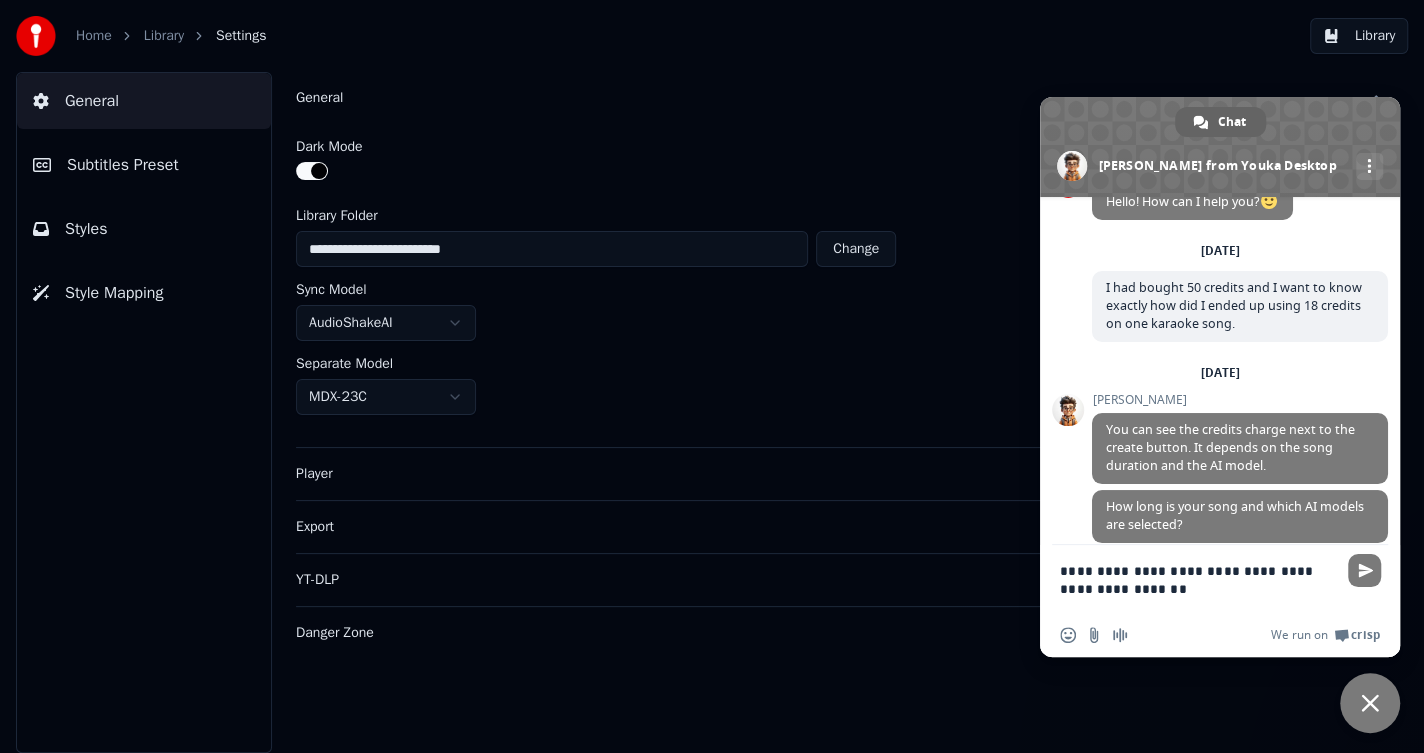 click on "**********" at bounding box center [1200, 579] 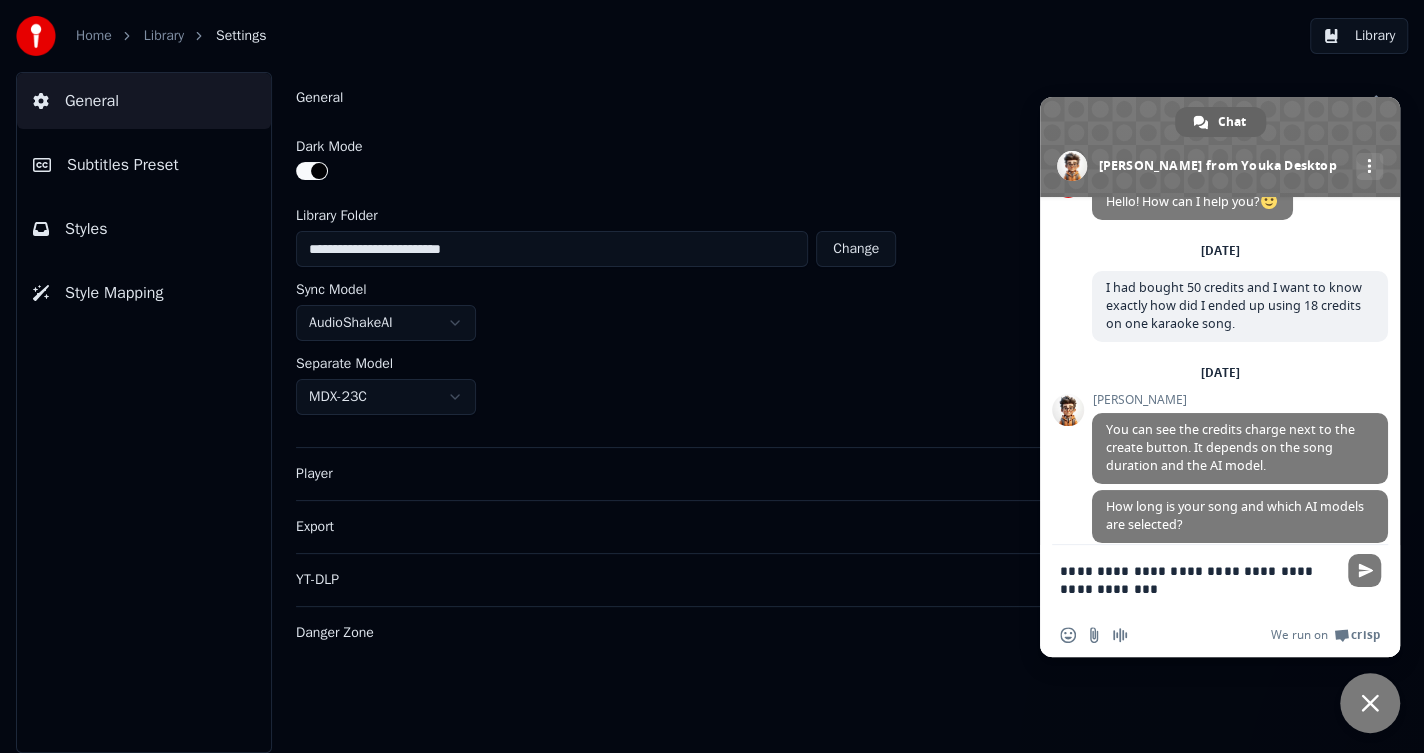 click on "**********" at bounding box center [712, 376] 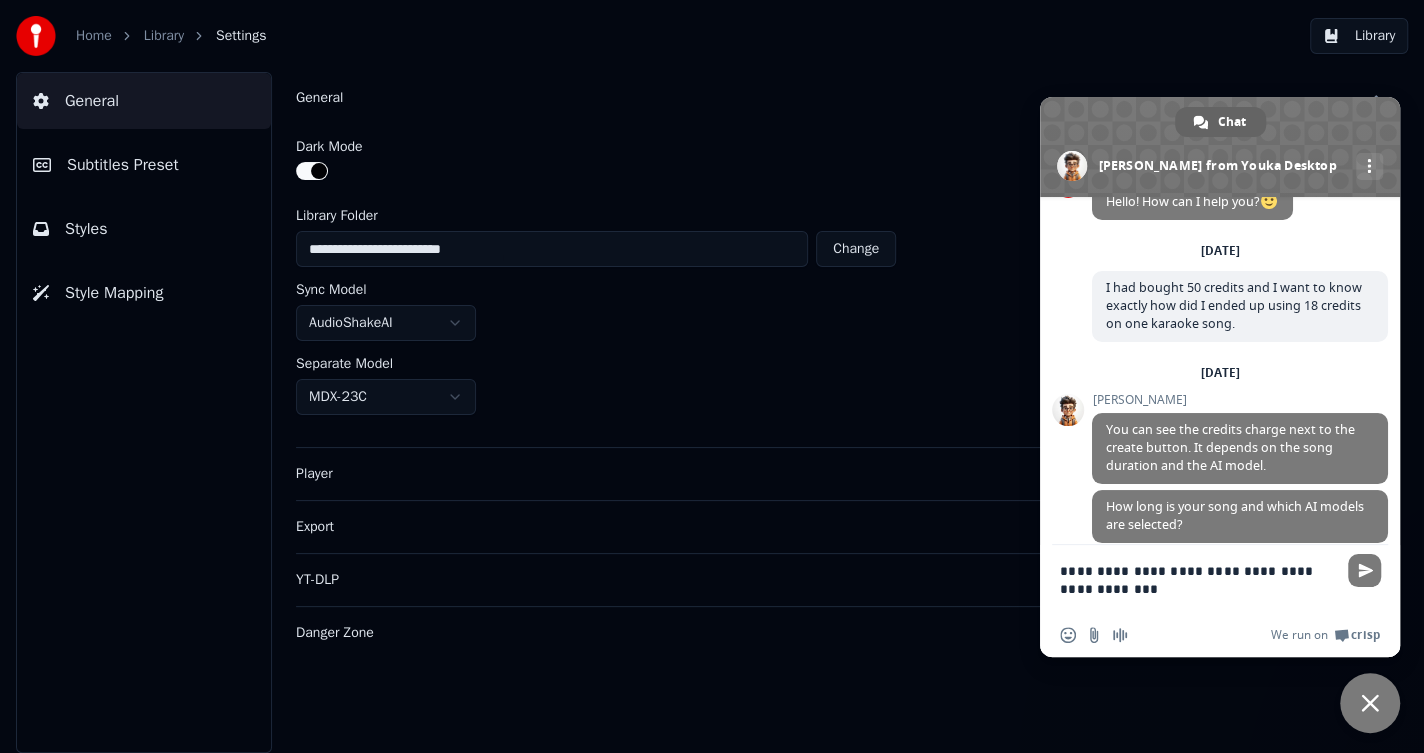 click on "**********" at bounding box center (712, 376) 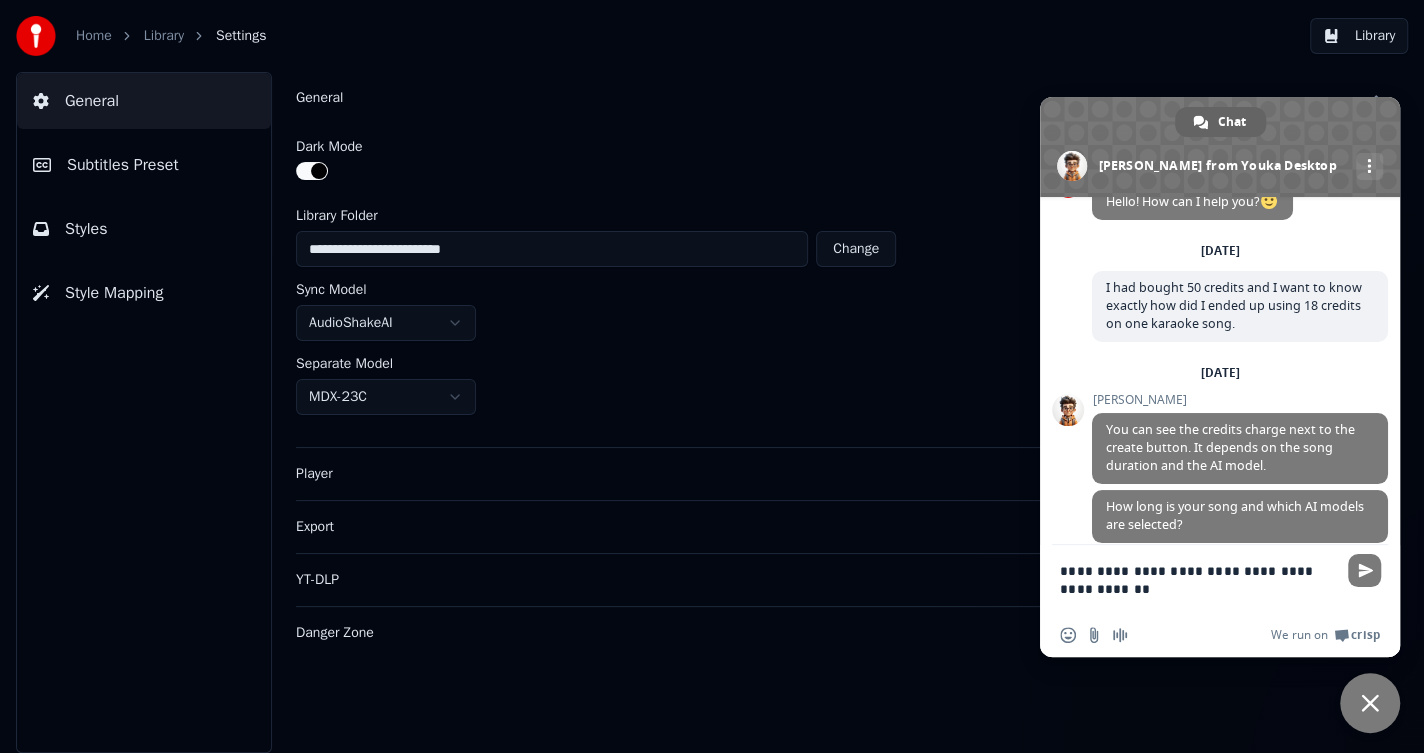 click on "**********" at bounding box center [1200, 579] 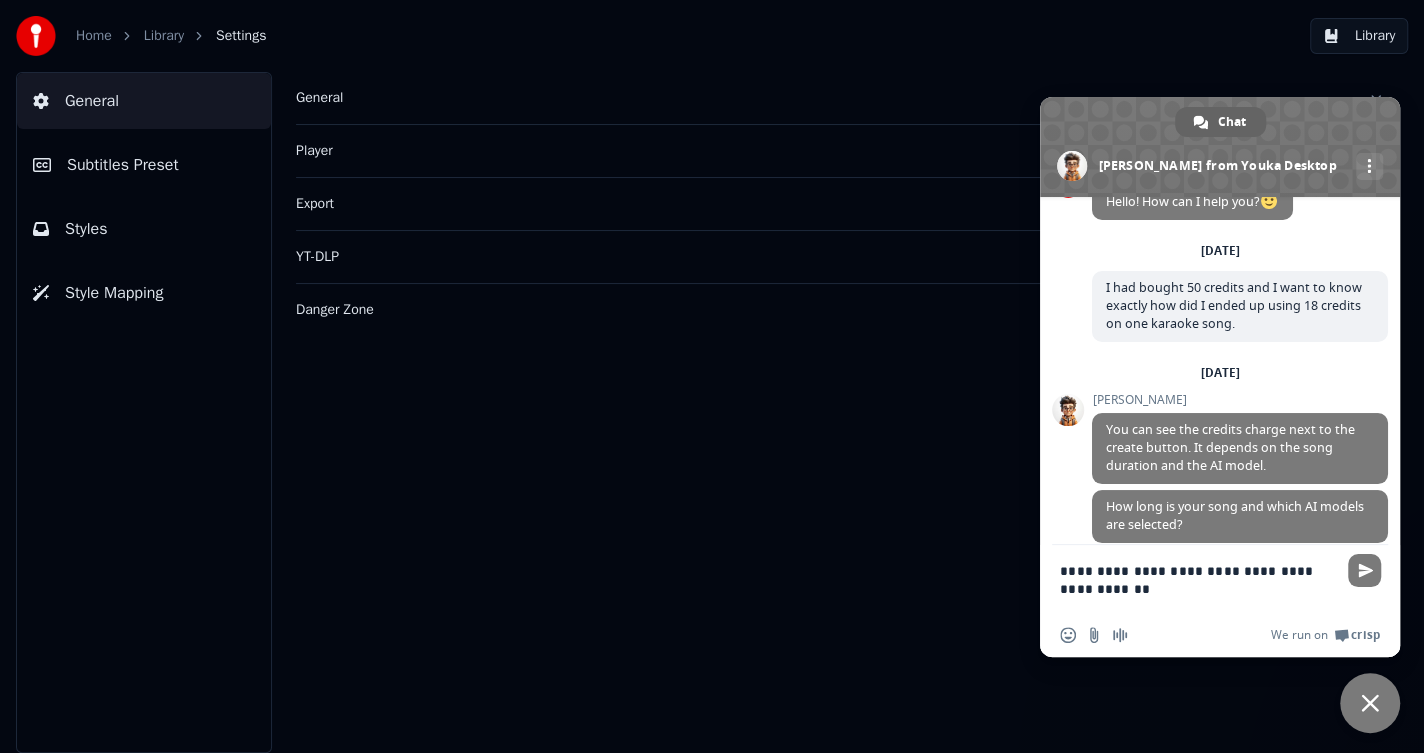 click on "Home" at bounding box center (94, 36) 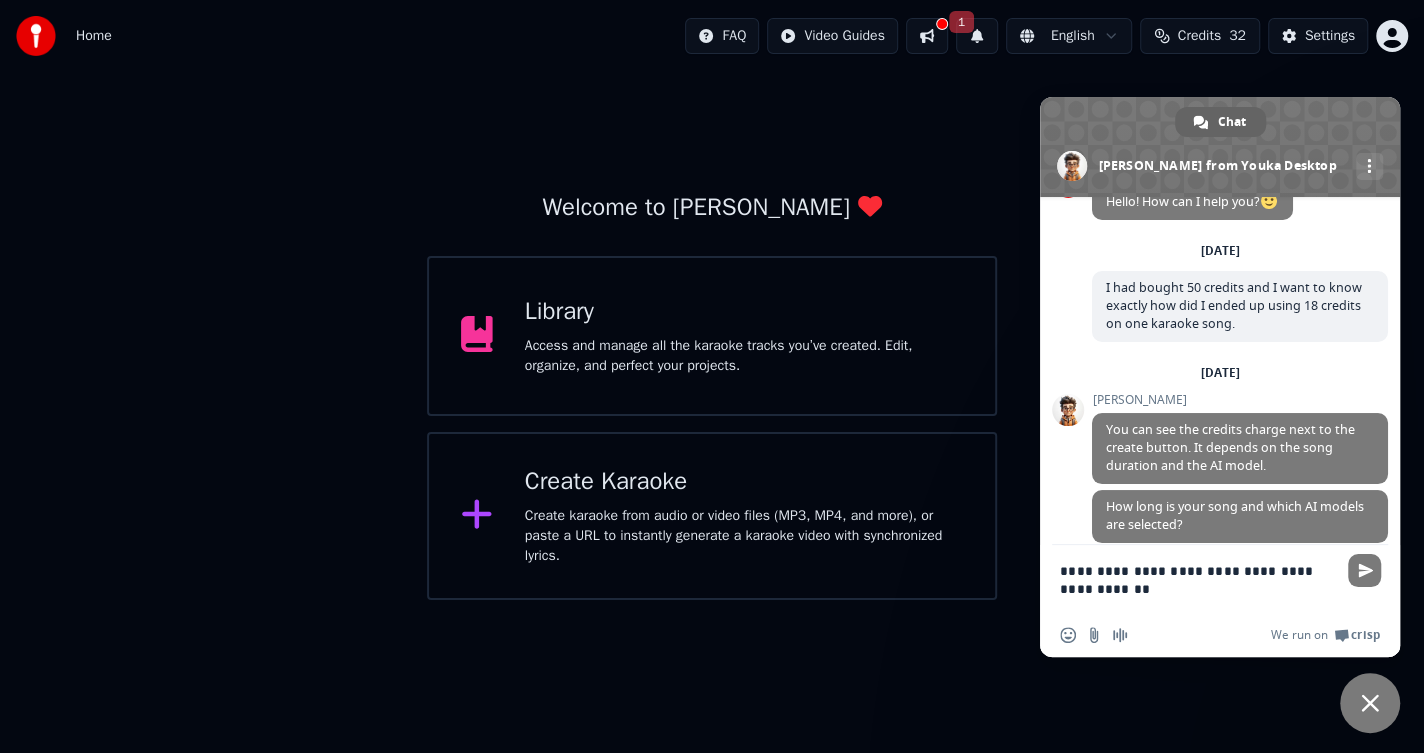 click on "Access and manage all the karaoke tracks you’ve created. Edit, organize, and perfect your projects." at bounding box center (744, 356) 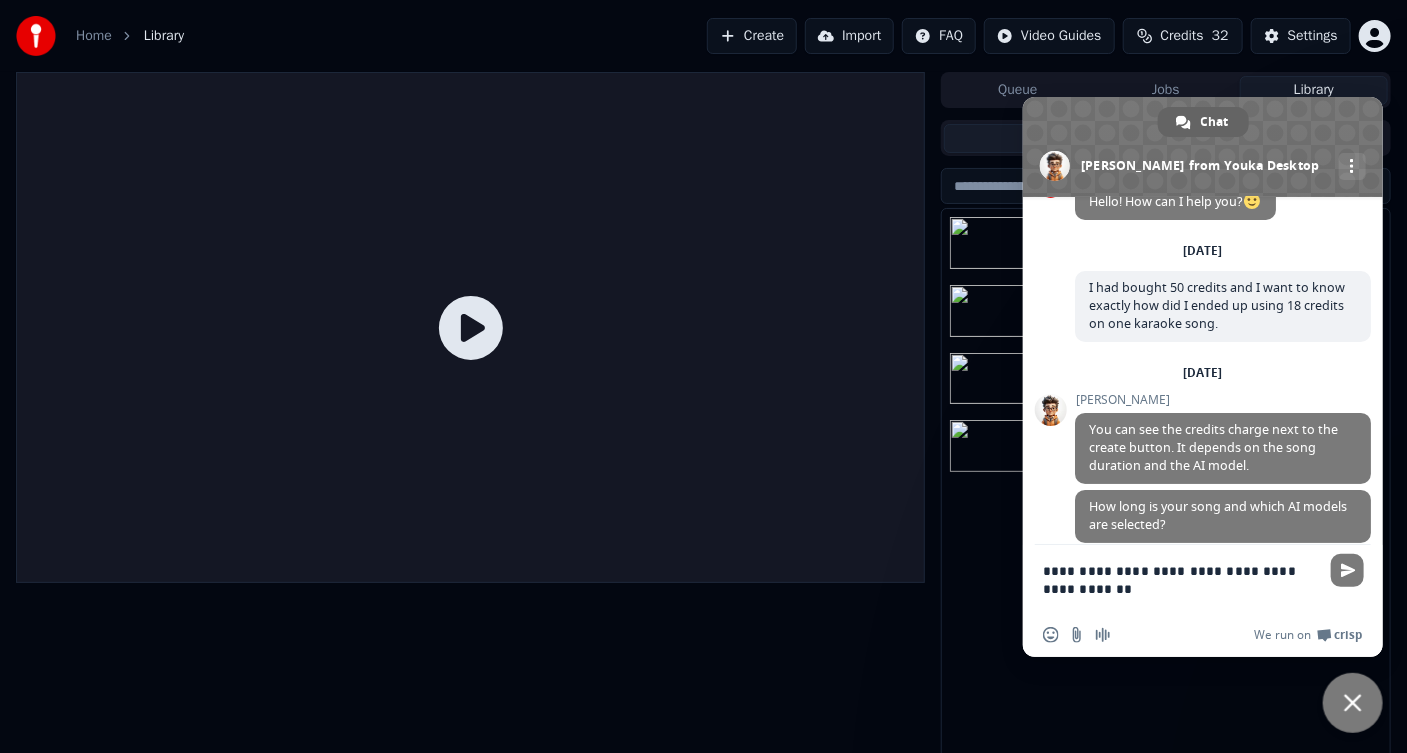 drag, startPoint x: 1269, startPoint y: 114, endPoint x: 1257, endPoint y: 149, distance: 37 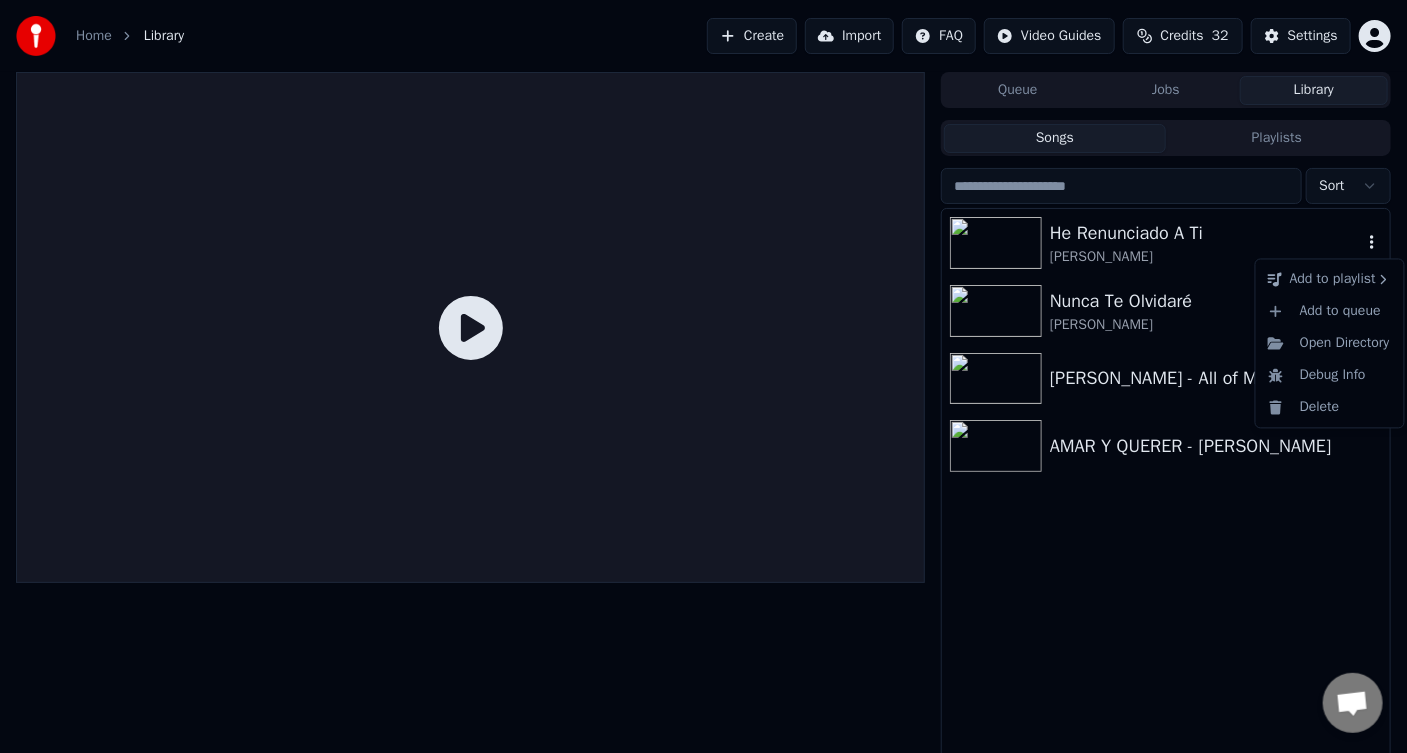 click 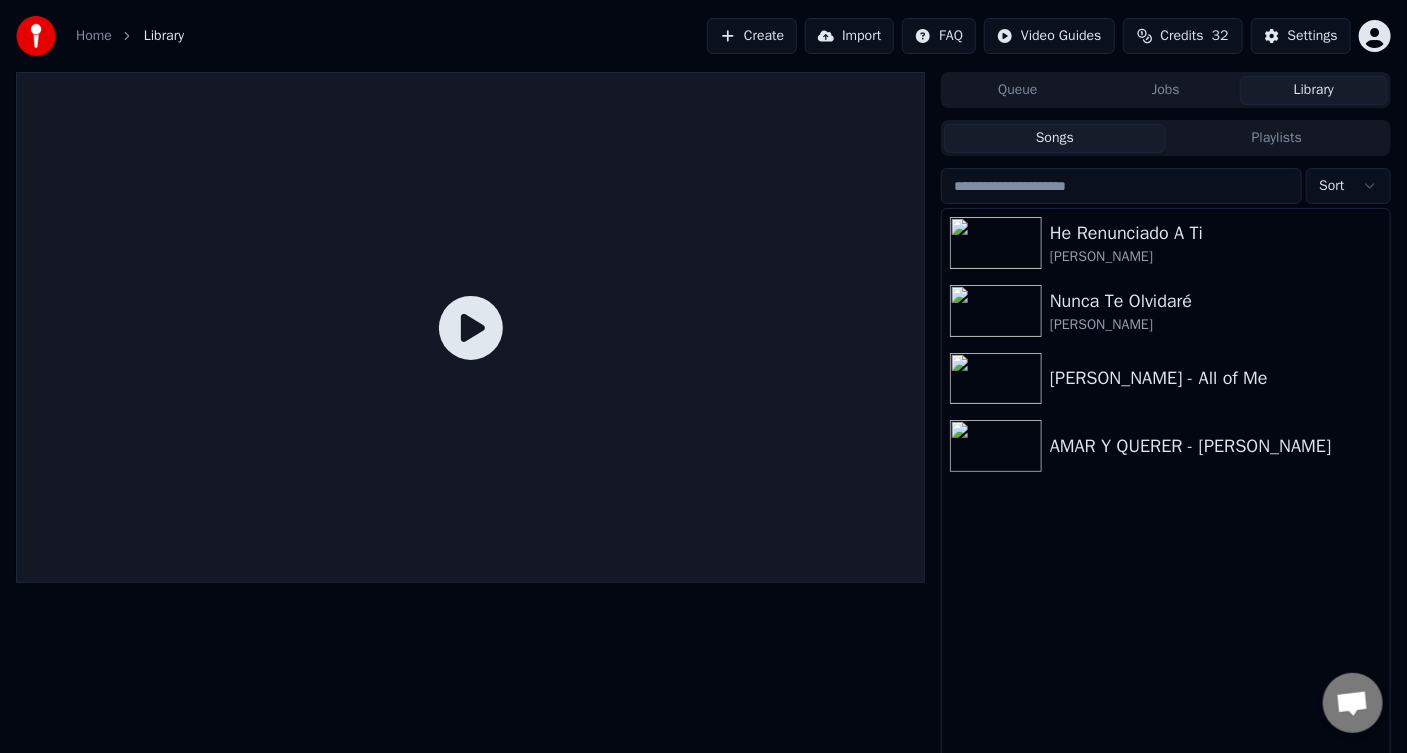 click at bounding box center (1352, 705) 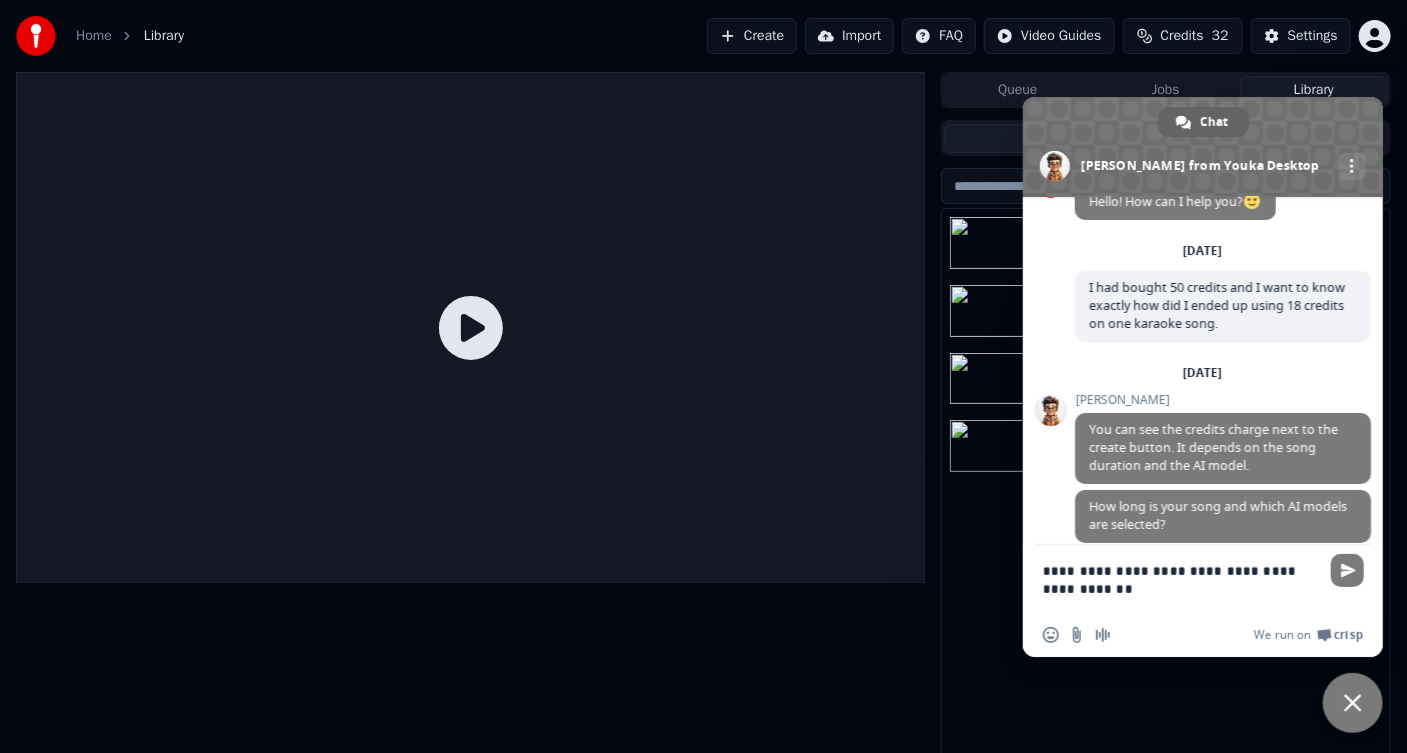 scroll, scrollTop: 65, scrollLeft: 0, axis: vertical 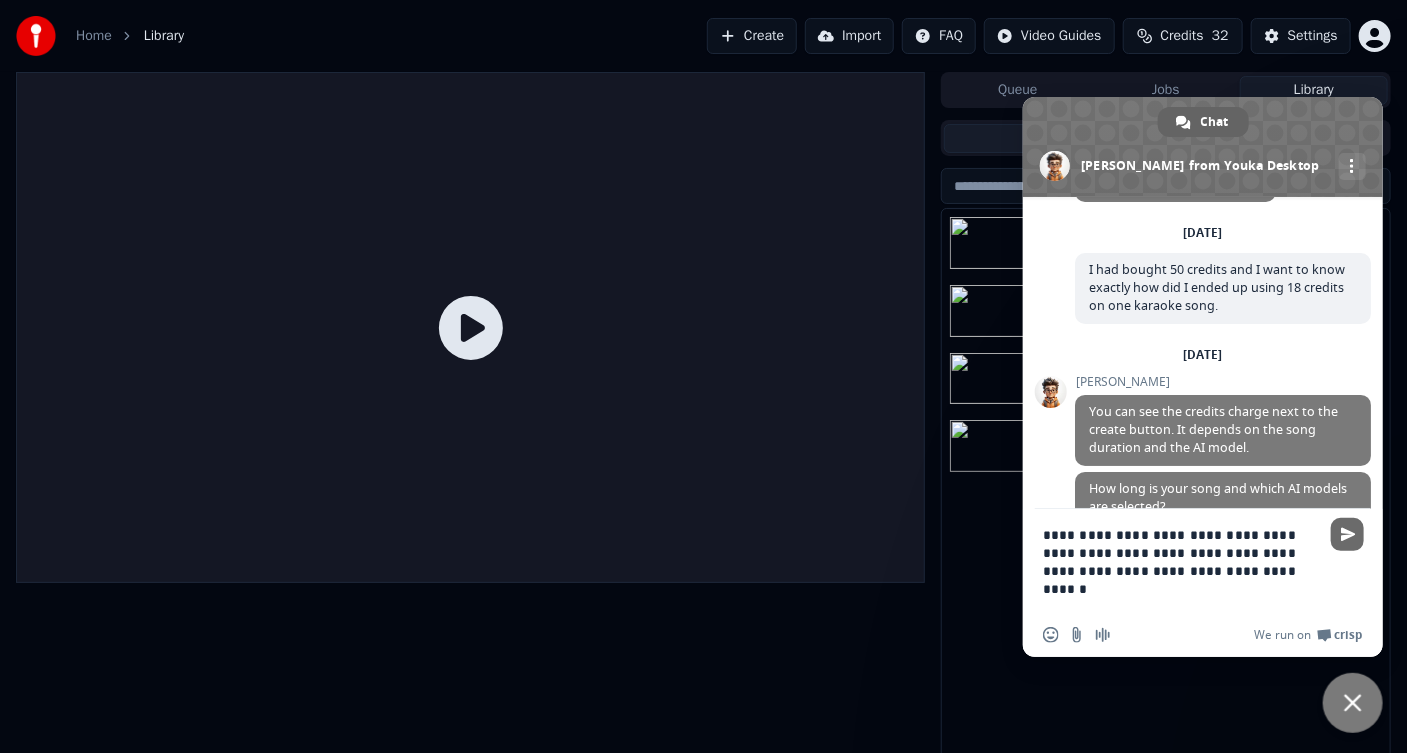 type on "**********" 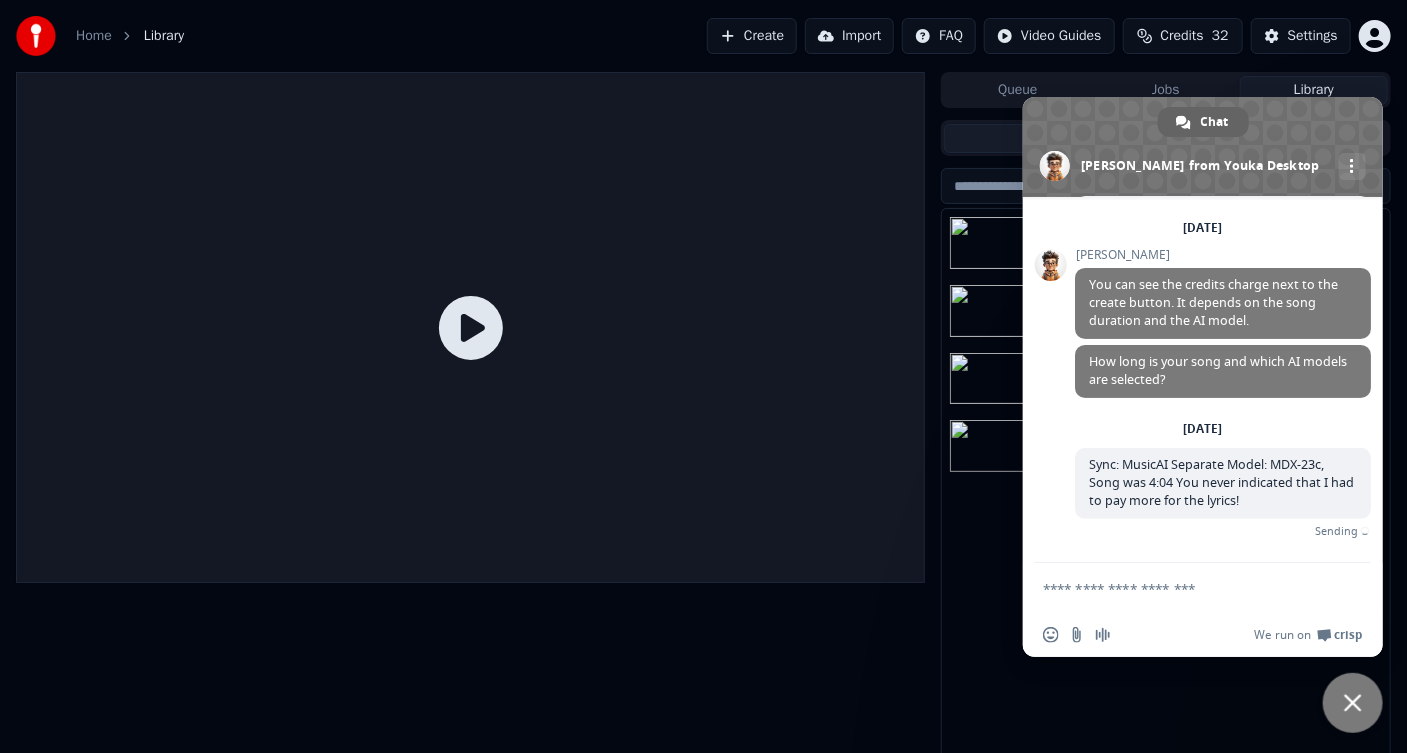 scroll, scrollTop: 169, scrollLeft: 0, axis: vertical 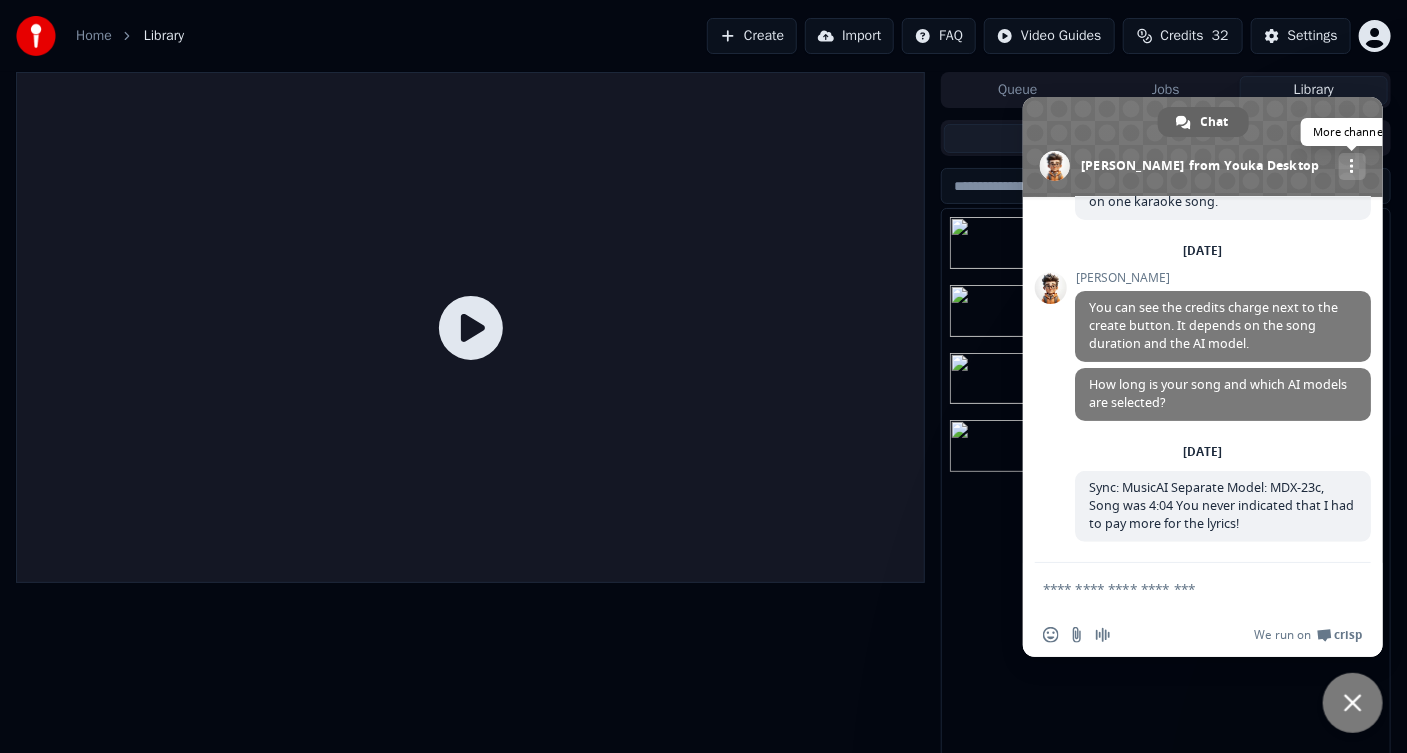 click at bounding box center (1352, 166) 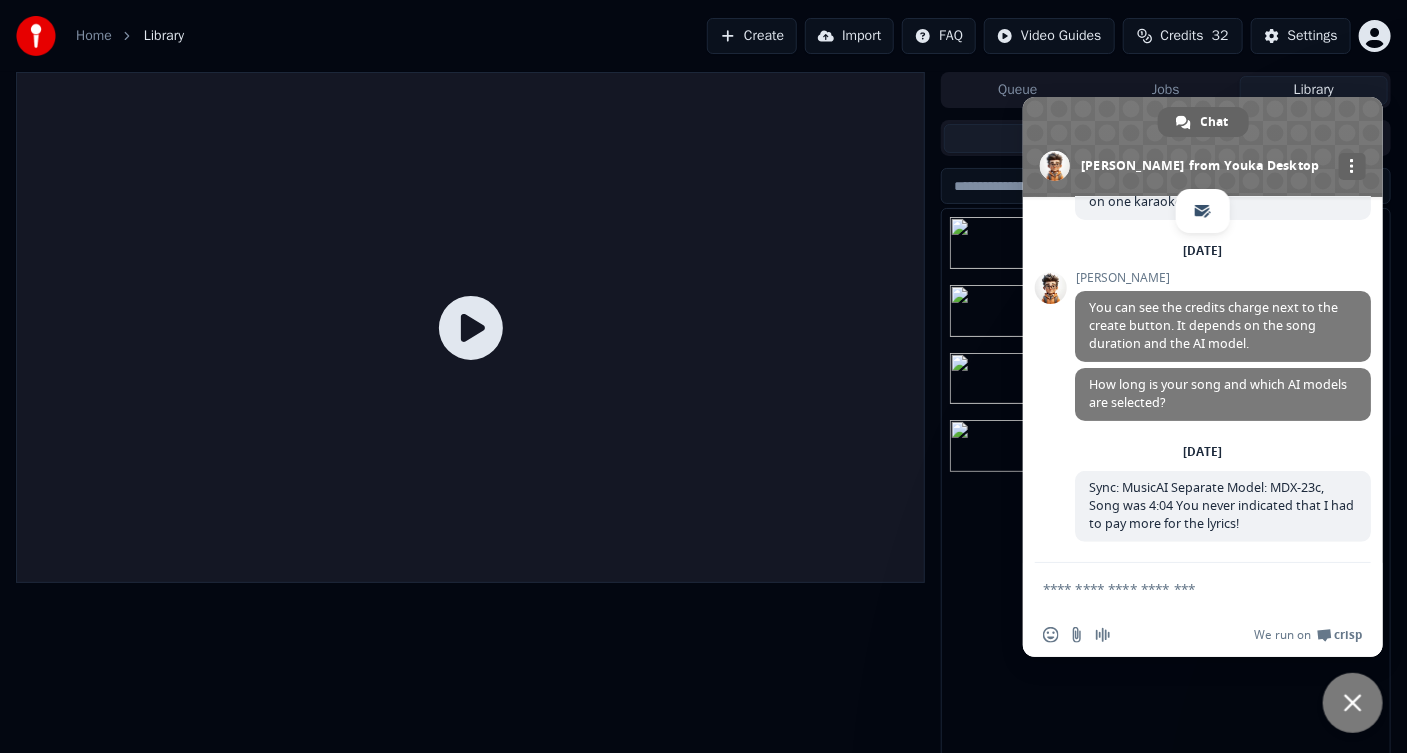 click at bounding box center (1352, 166) 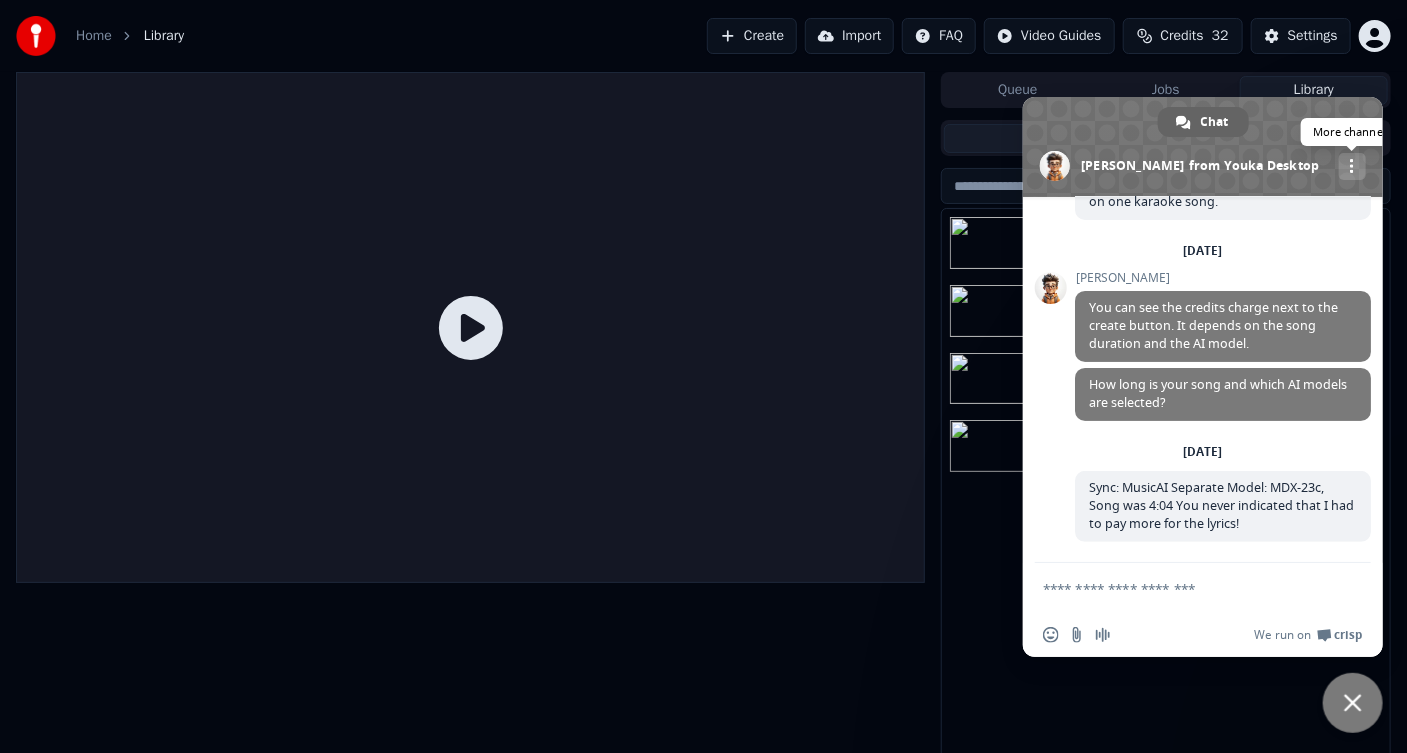 click at bounding box center [1352, 166] 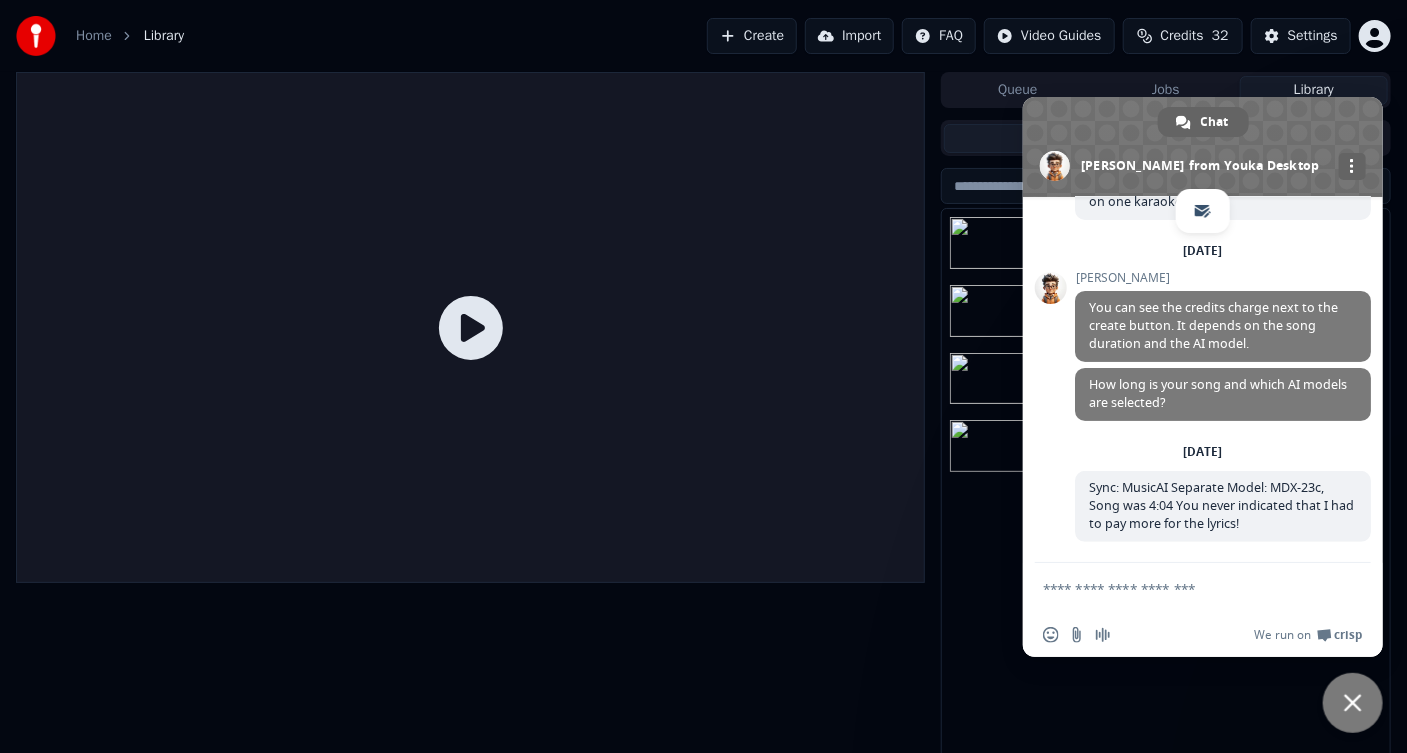 click at bounding box center (1352, 166) 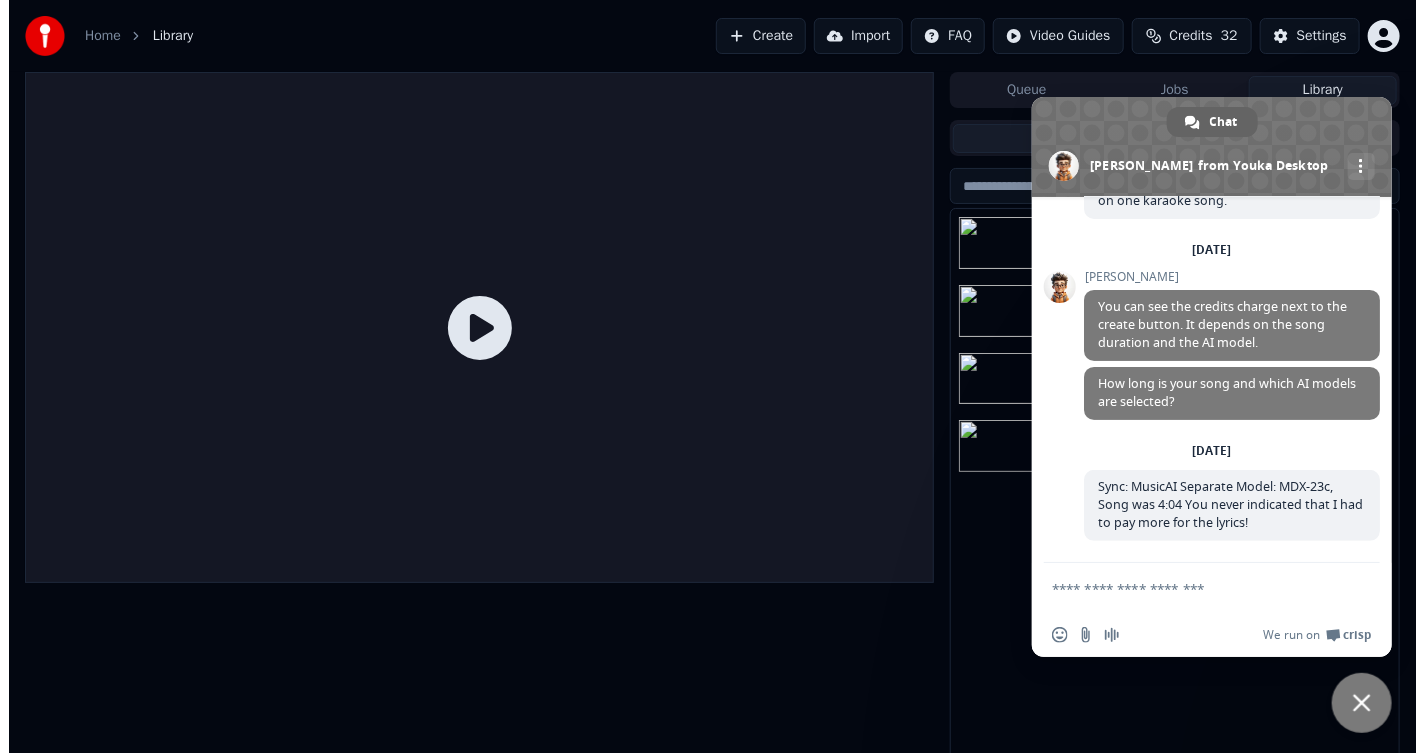 scroll, scrollTop: 169, scrollLeft: 0, axis: vertical 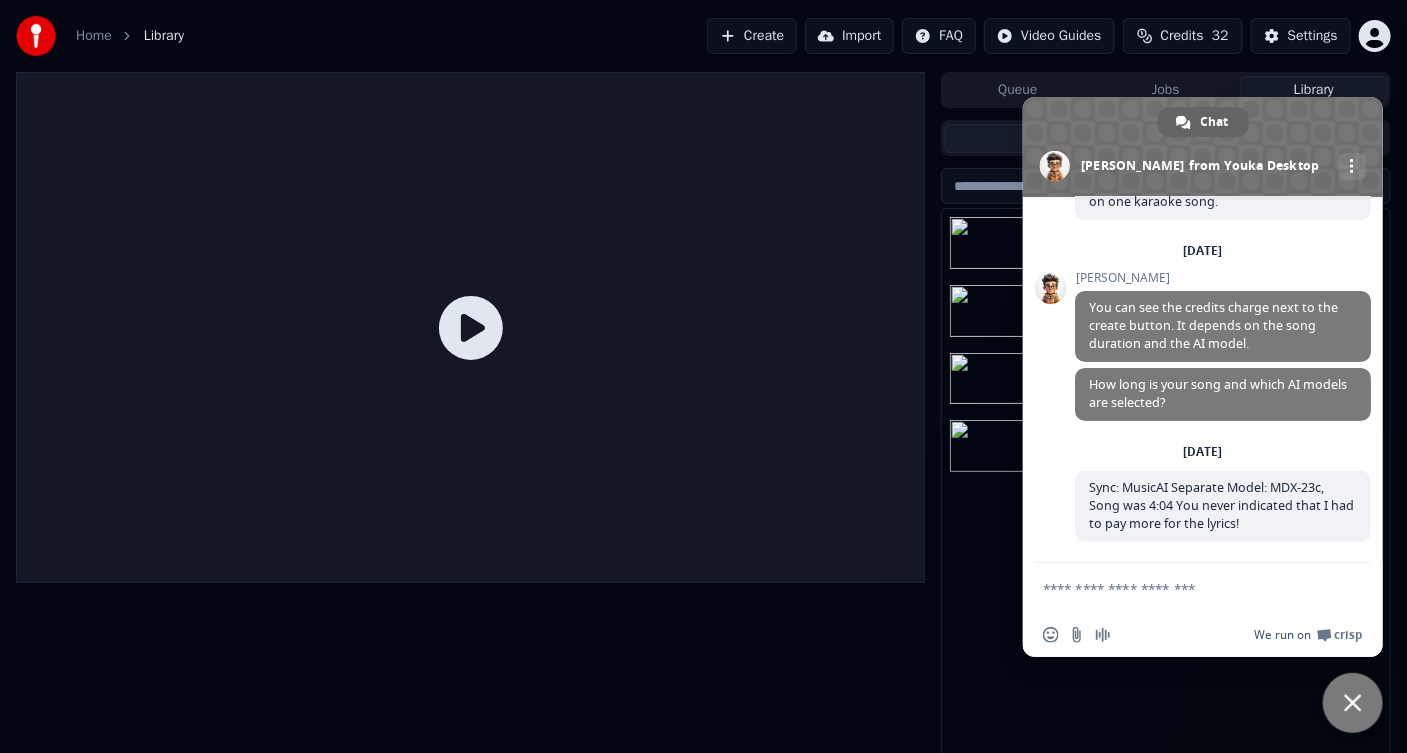 click on "Crisp" at bounding box center [1348, 635] 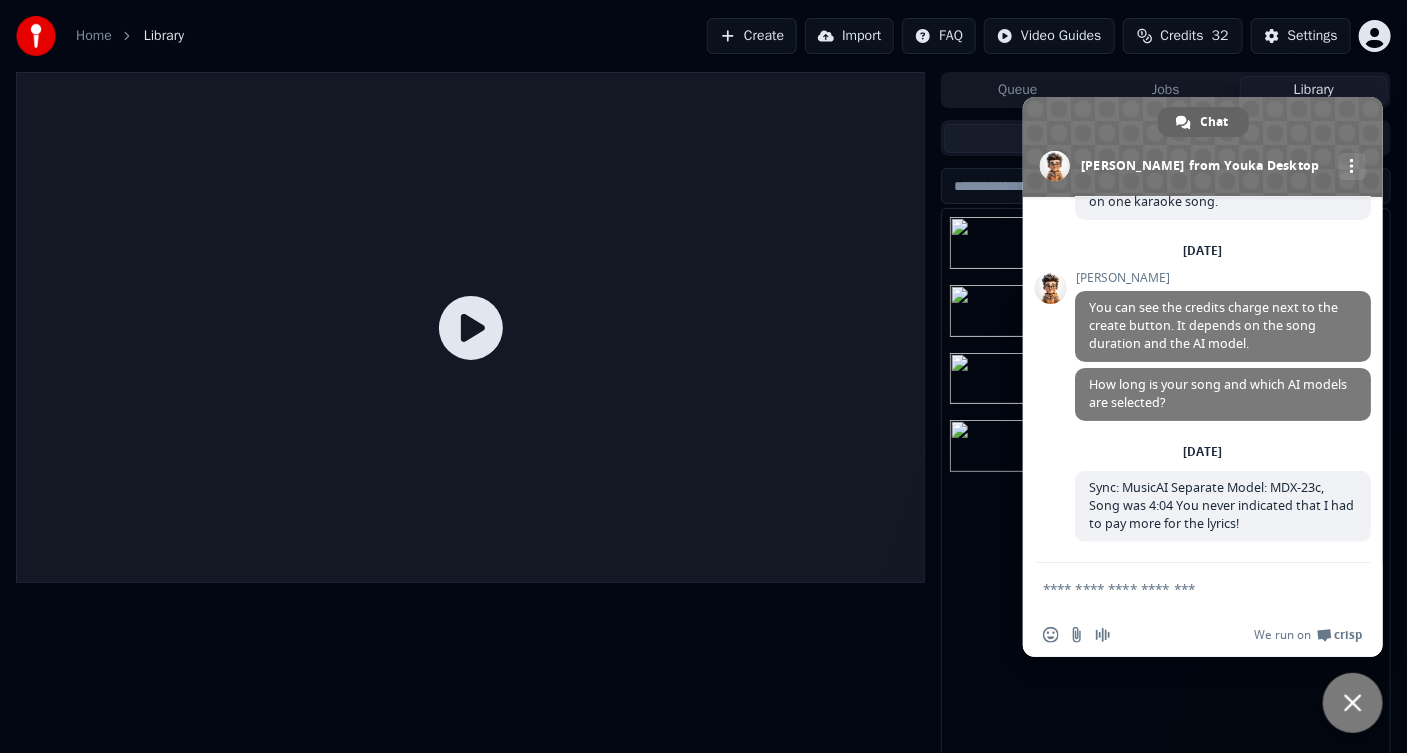 click at bounding box center (1353, 703) 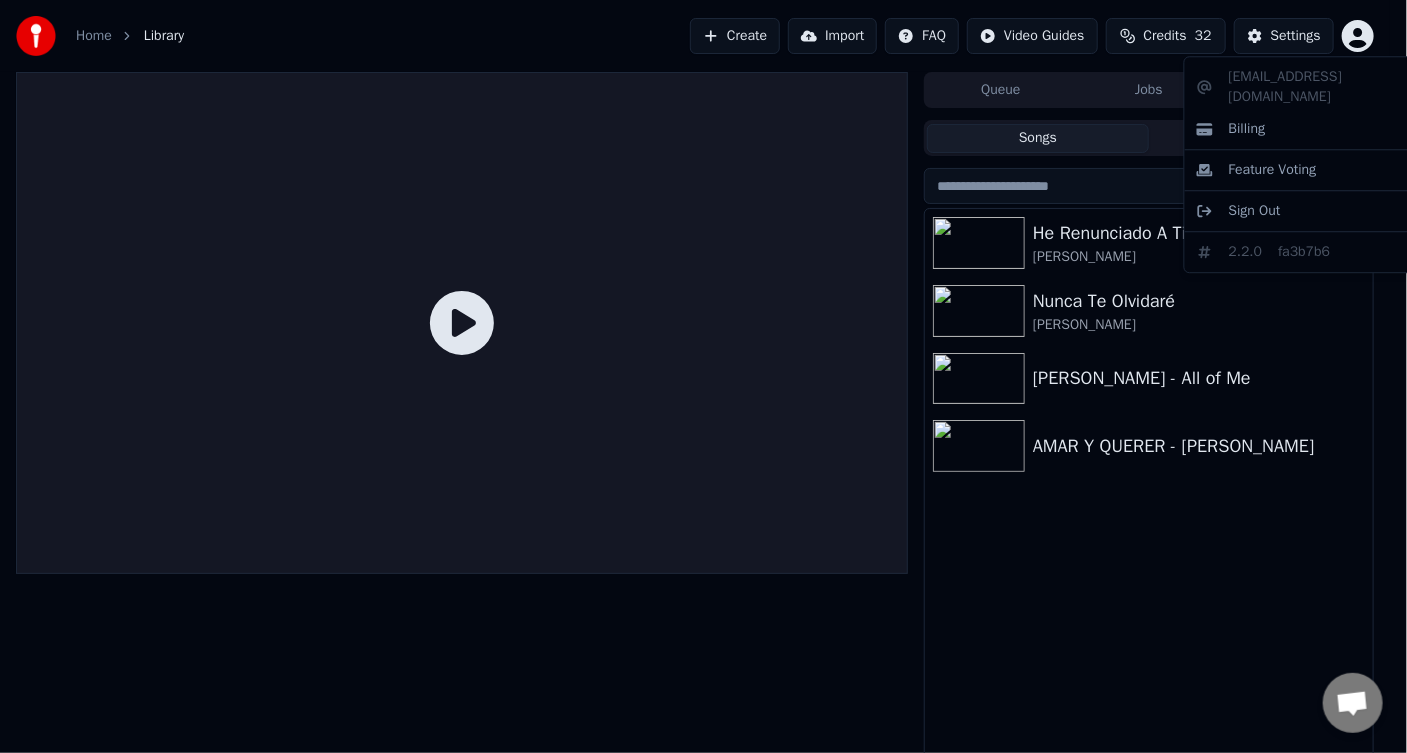 click on "Home Library Create Import FAQ Video Guides Credits 32 Settings Queue Jobs Library Songs Playlists Sort He Renunciado A Ti [PERSON_NAME] Te Olvidaré [PERSON_NAME] [PERSON_NAME] - All of Me AMAR Y QUERER - [PERSON_NAME] Chat [PERSON_NAME] from [PERSON_NAME] More channels Continue on Email Network offline. Reconnecting... No messages can be received or sent for now. Youka Desktop Hello! How can I help you?  [DATE] I had bought 50 credits and I want to know exactly how did I ended up using 18 credits on one karaoke song. [DATE] [DATE] [PERSON_NAME] You can see the credits charge next to the create button. It depends on the song duration and the AI model. [DATE] [PERSON_NAME] How long is your song and which AI models are selected? [DATE] [DATE] Sync: MusicAI Separate Model: MDX-23c, Song was 4:04 You never indicated that I had to pay more for the lyrics! 14 minutes ago Send a file Insert an emoji Send a file Audio message We run on Crisp [EMAIL_ADDRESS][DOMAIN_NAME] Billing Feature Voting Sign Out" at bounding box center (703, 376) 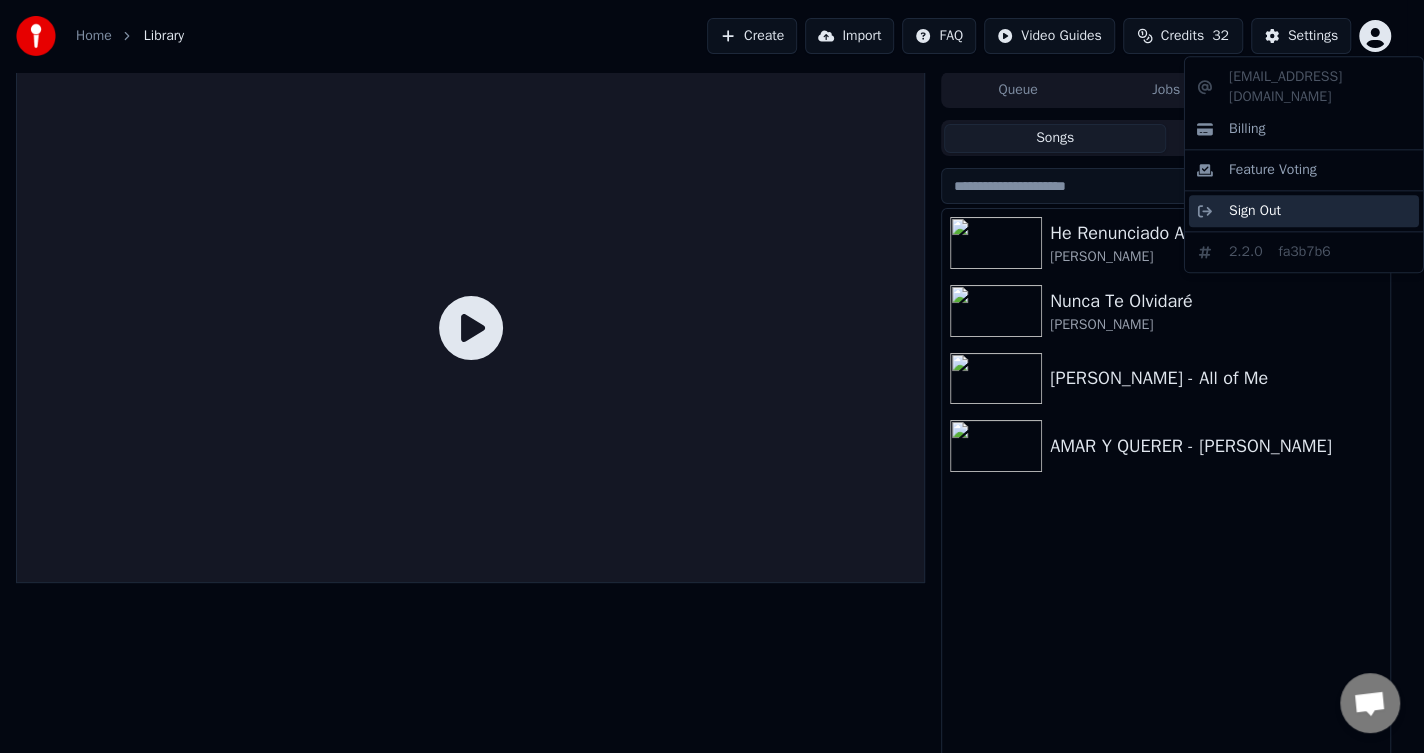 click on "Sign Out" at bounding box center (1304, 211) 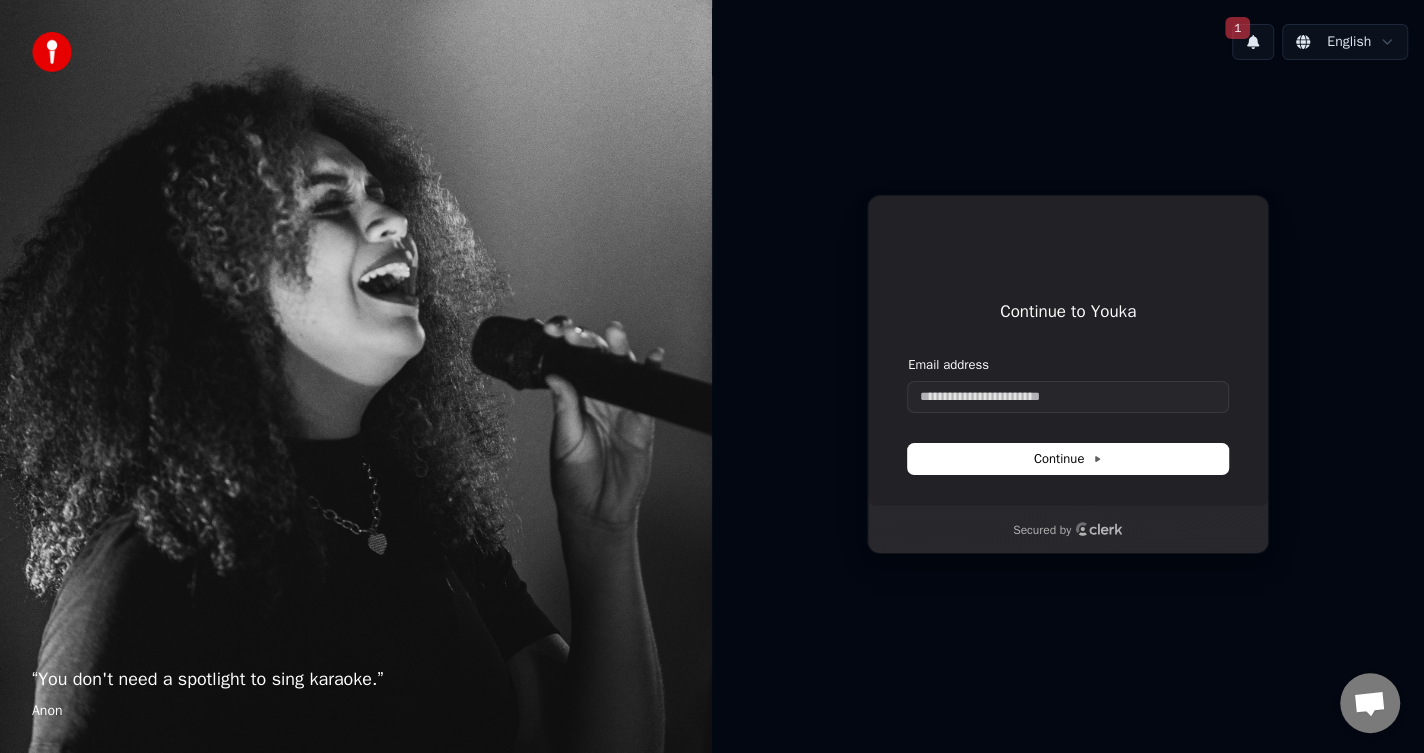 type 